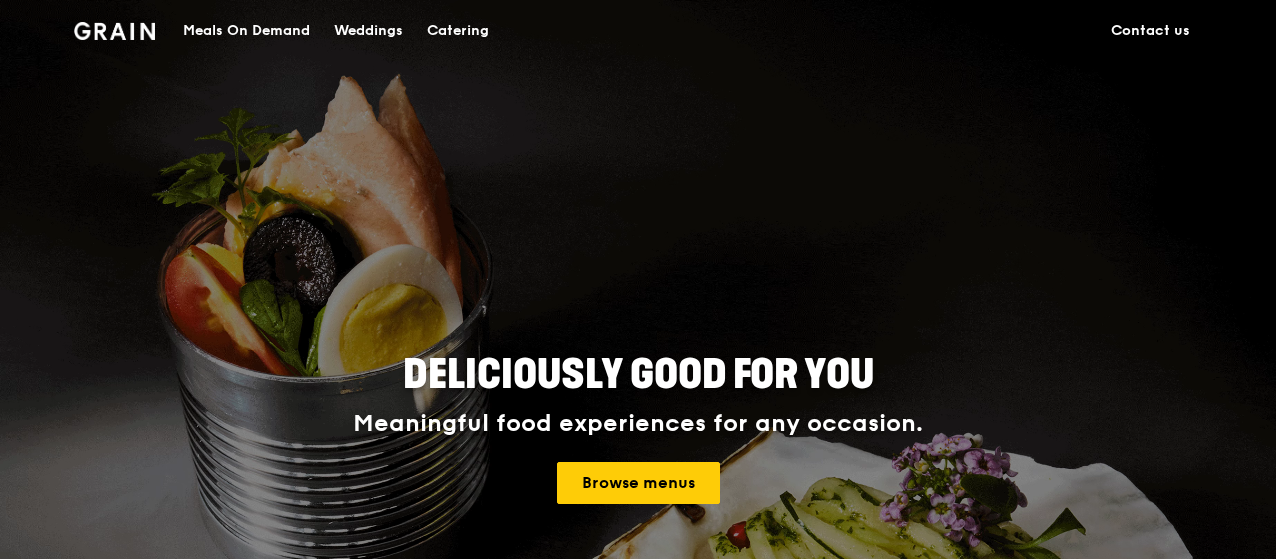 scroll, scrollTop: 0, scrollLeft: 0, axis: both 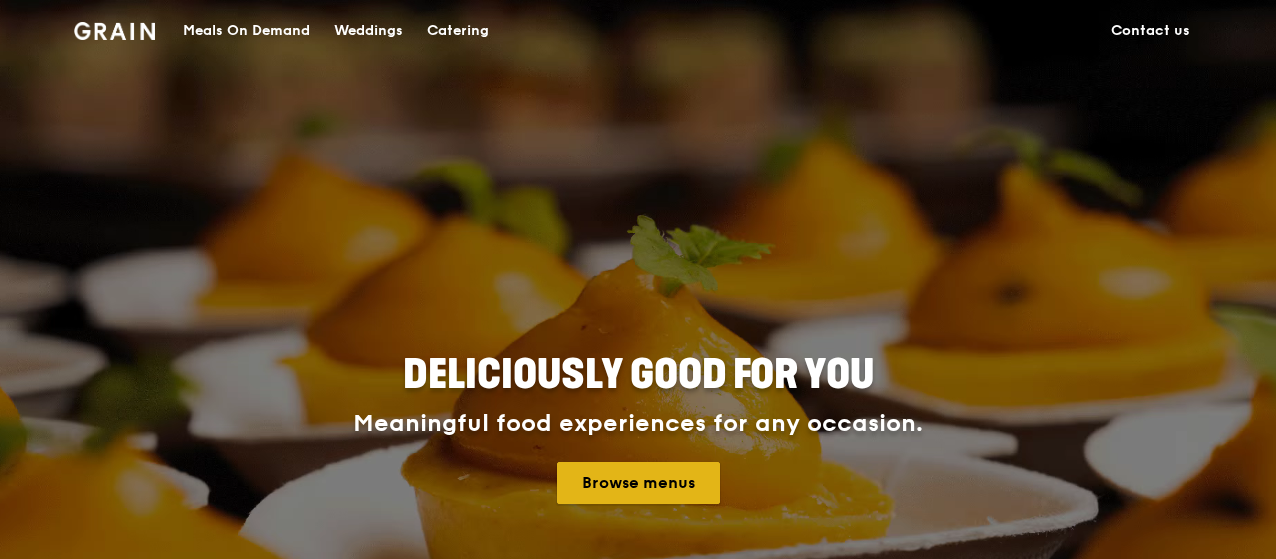 click on "Browse menus" at bounding box center (638, 483) 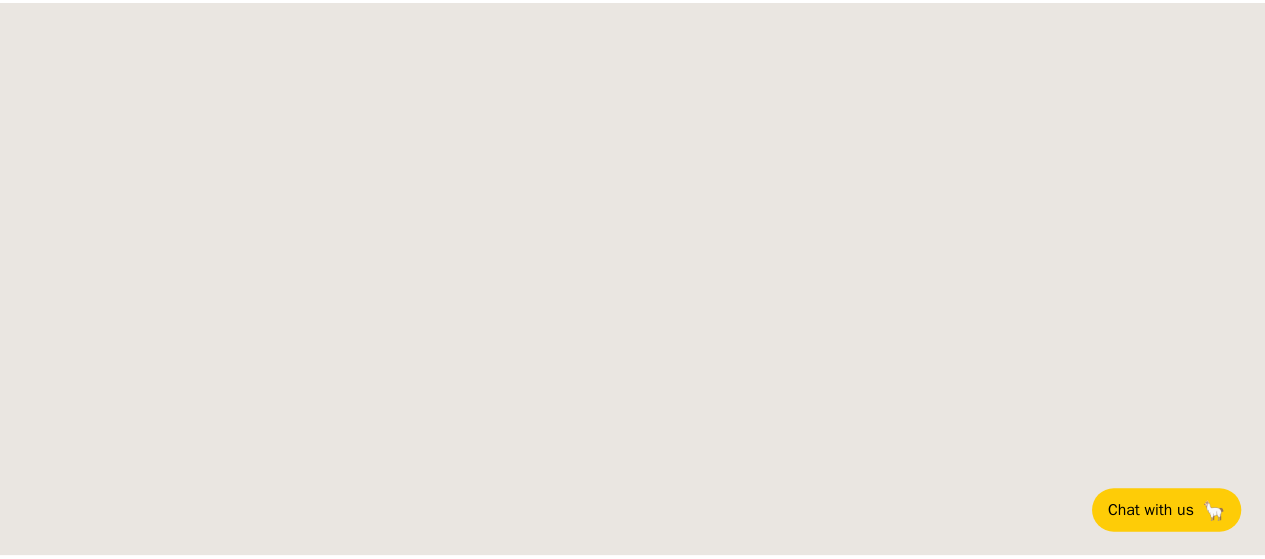scroll, scrollTop: 0, scrollLeft: 0, axis: both 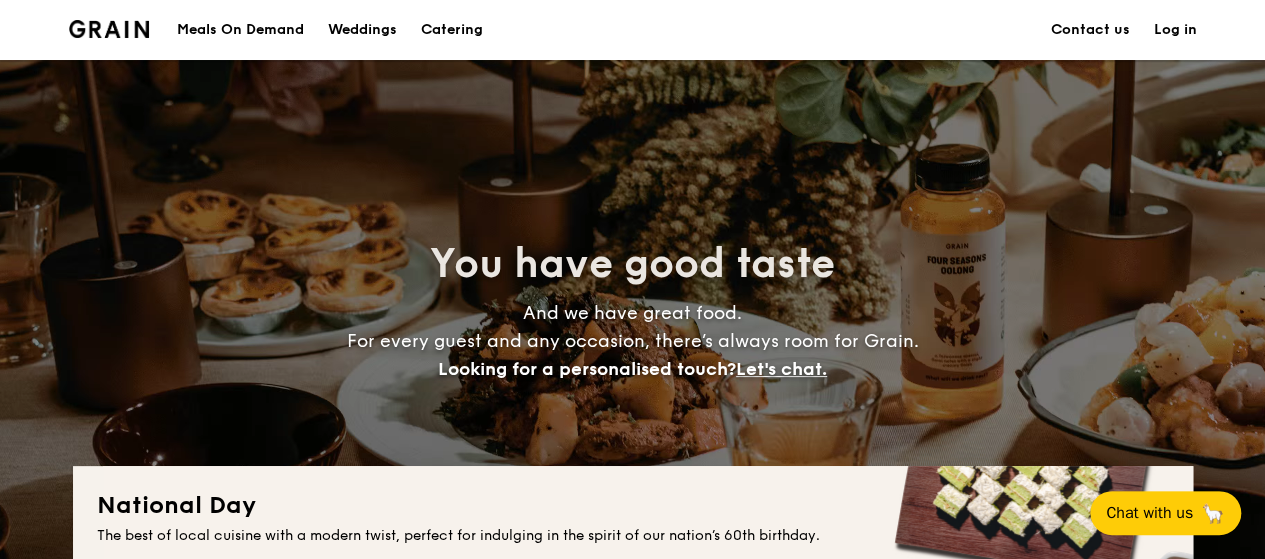 click on "Log in" at bounding box center [1175, 30] 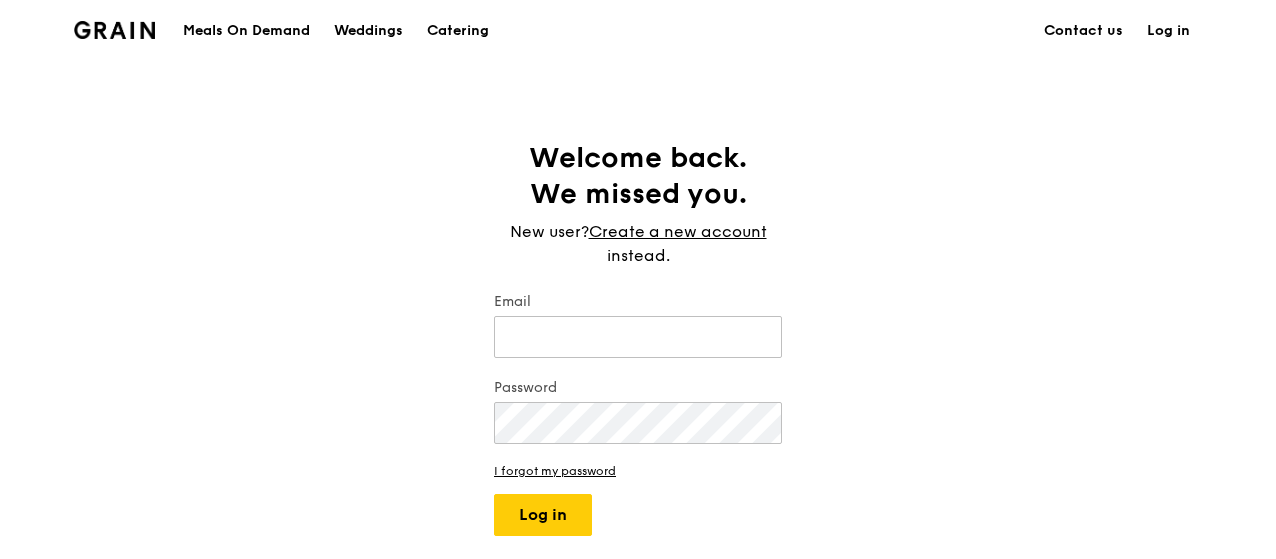 scroll, scrollTop: 0, scrollLeft: 0, axis: both 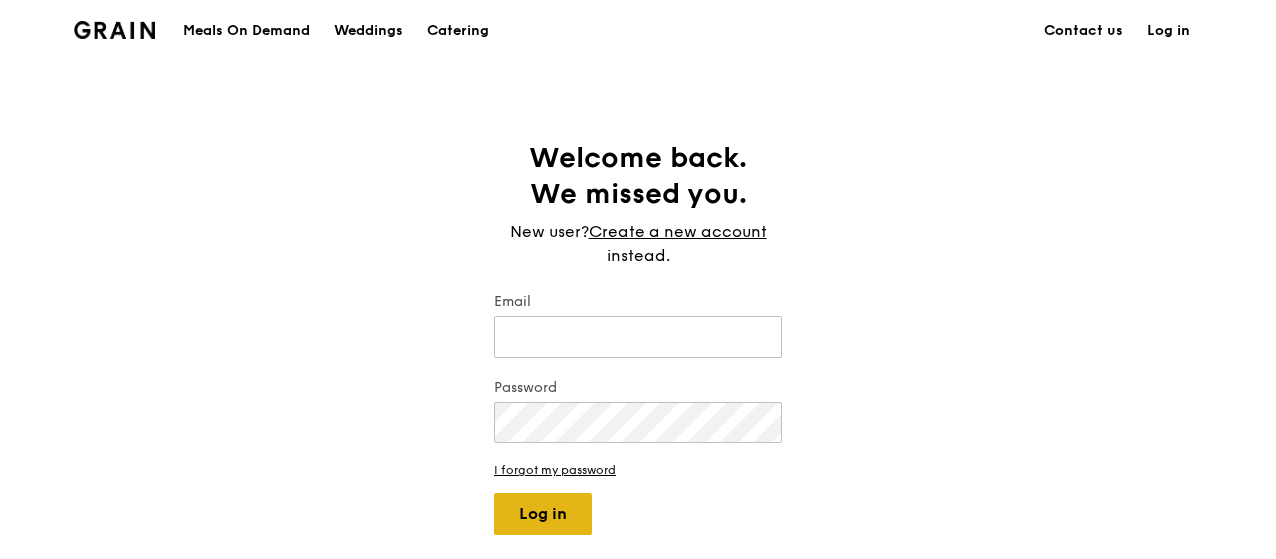 type on "nikki.ong@lhngroup.com.sg" 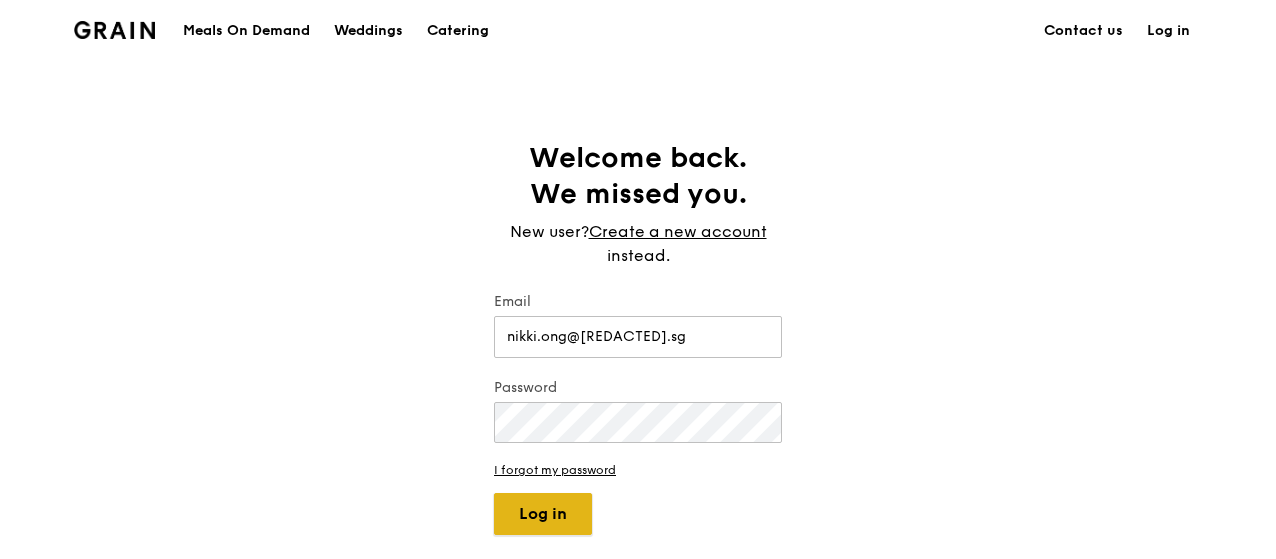 click on "Log in" at bounding box center [543, 514] 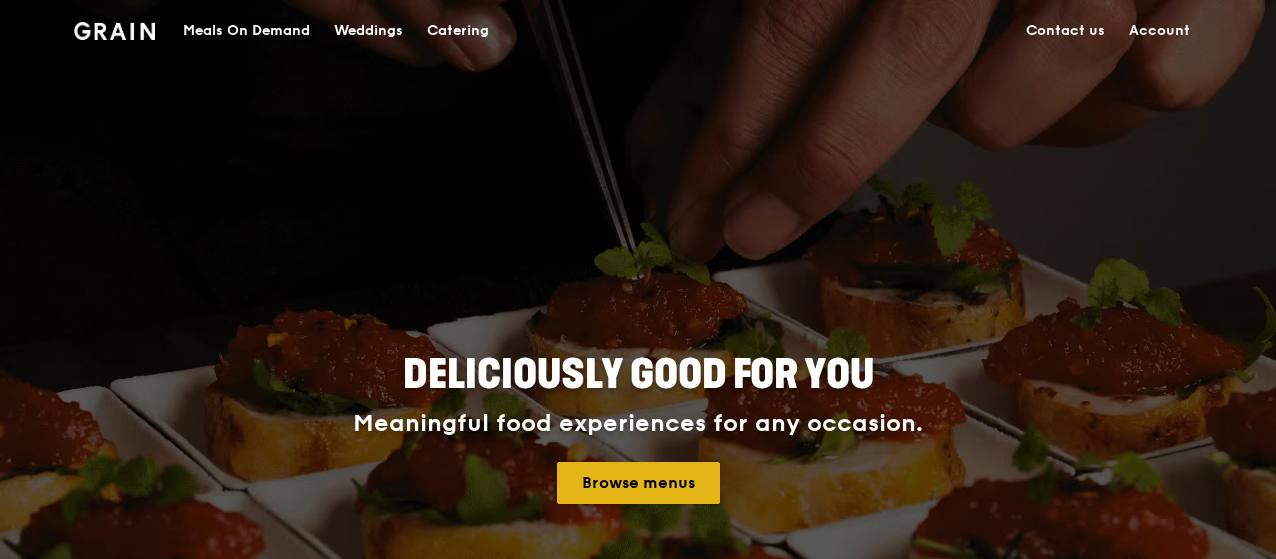 click on "Browse menus" at bounding box center (638, 483) 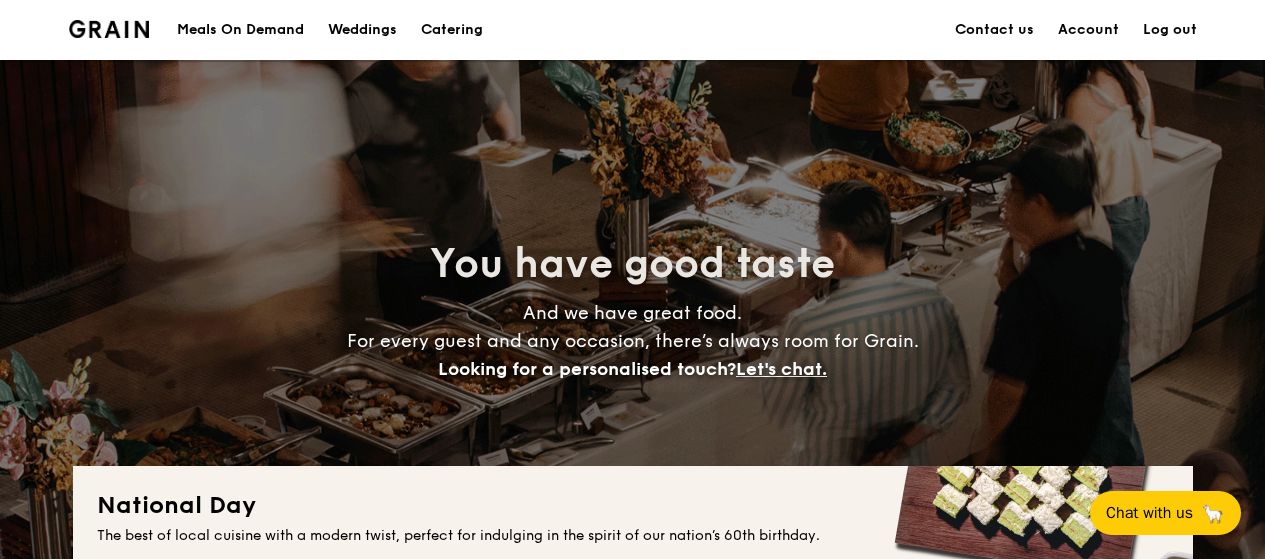 scroll, scrollTop: 0, scrollLeft: 0, axis: both 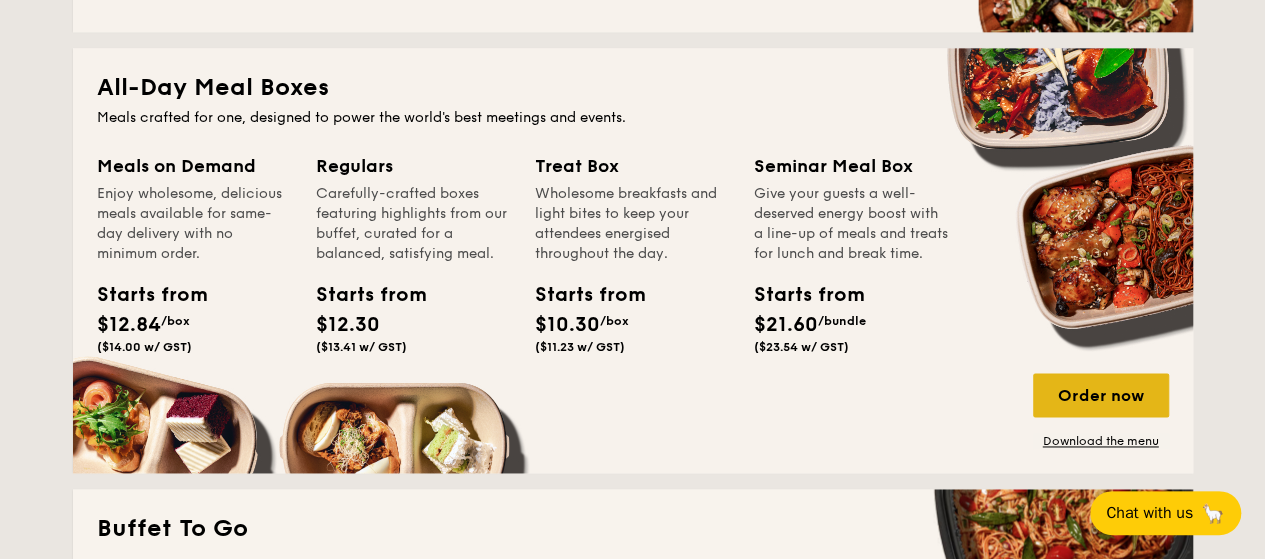 click on "Order now" at bounding box center [1101, 395] 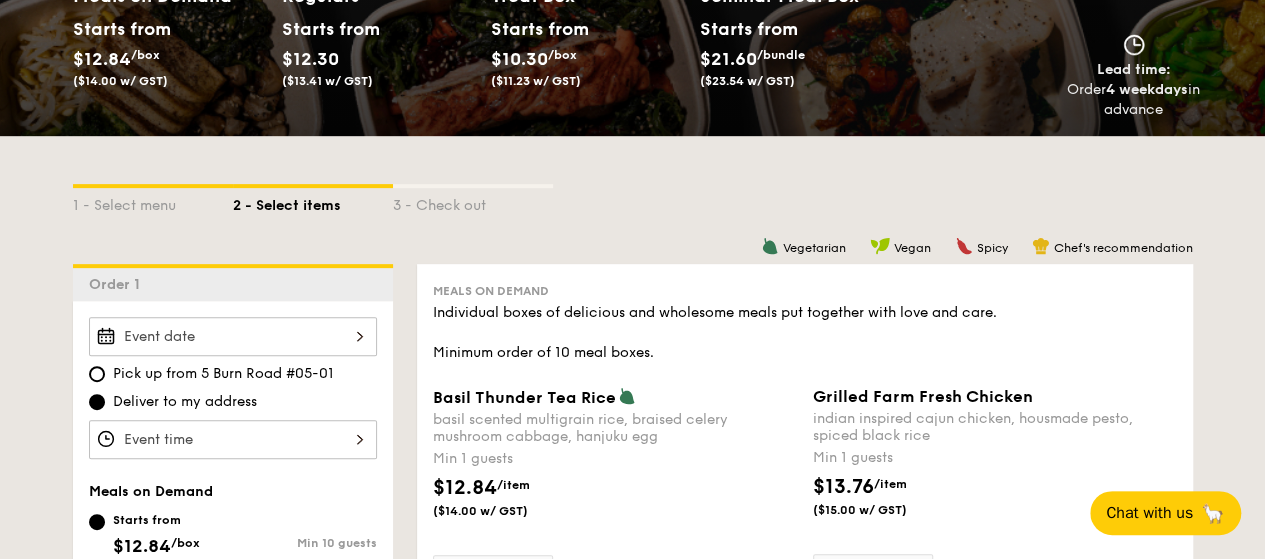 scroll, scrollTop: 500, scrollLeft: 0, axis: vertical 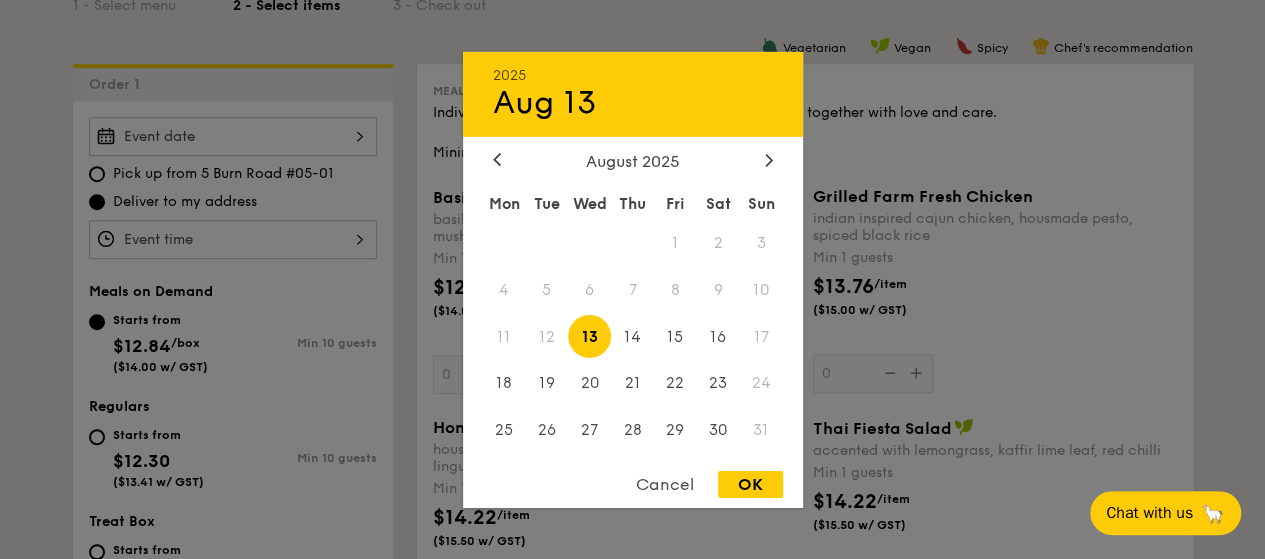 click on "2025   Aug 13       August 2025     Mon Tue Wed Thu Fri Sat Sun   1 2 3 4 5 6 7 8 9 10 11 12 13 14 15 16 17 18 19 20 21 22 23 24 25 26 27 28 29 30 31     Cancel   OK" at bounding box center [233, 136] 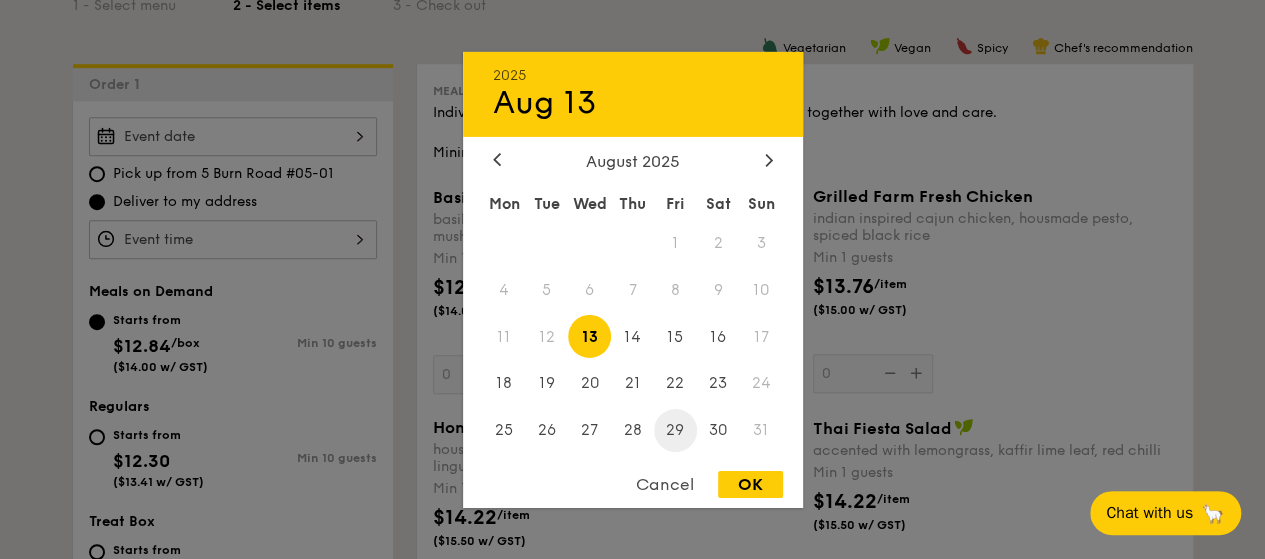 type on "Aug 13, 2025" 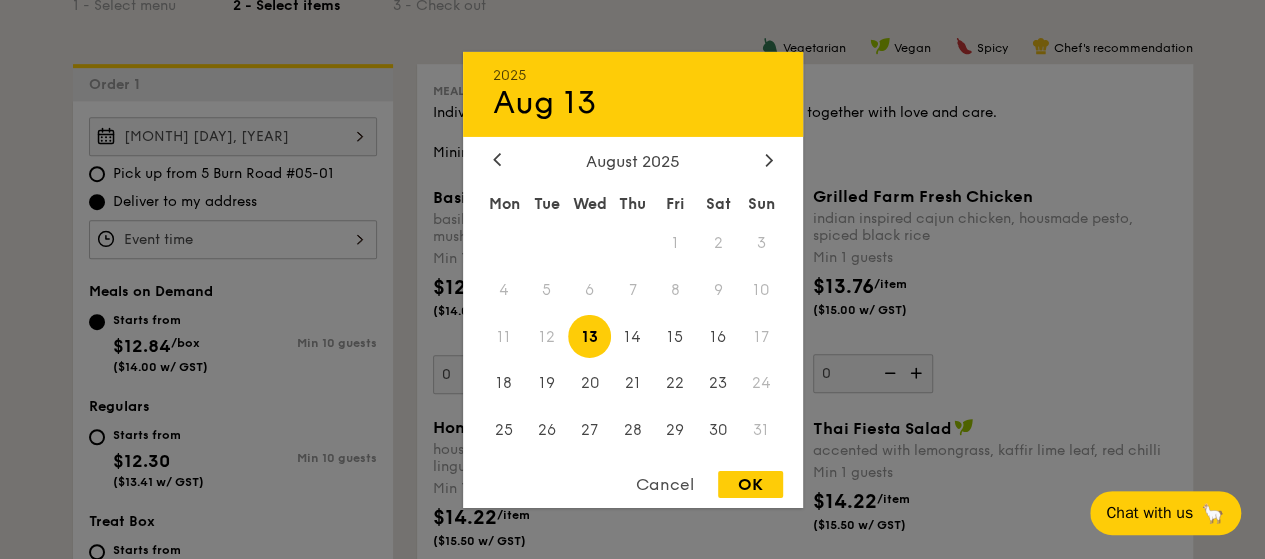 click on "Aug 13, 2025      2025   Aug 13       August 2025     Mon Tue Wed Thu Fri Sat Sun   1 2 3 4 5 6 7 8 9 10 11 12 13 14 15 16 17 18 19 20 21 22 23 24 25 26 27 28 29 30 31     Cancel   OK" at bounding box center [233, 136] 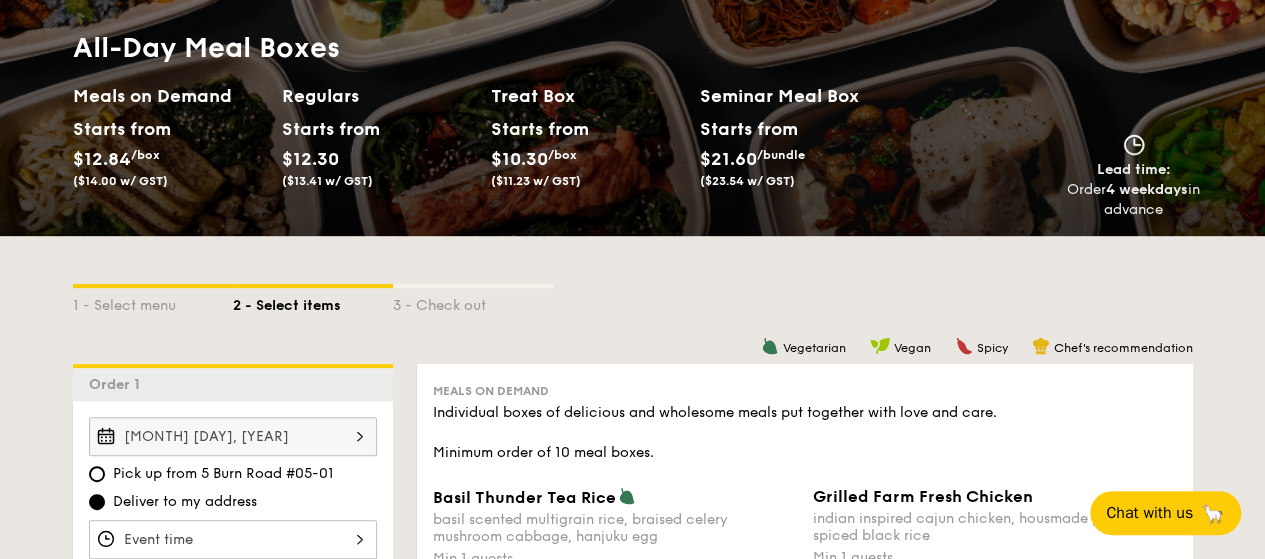 scroll, scrollTop: 0, scrollLeft: 0, axis: both 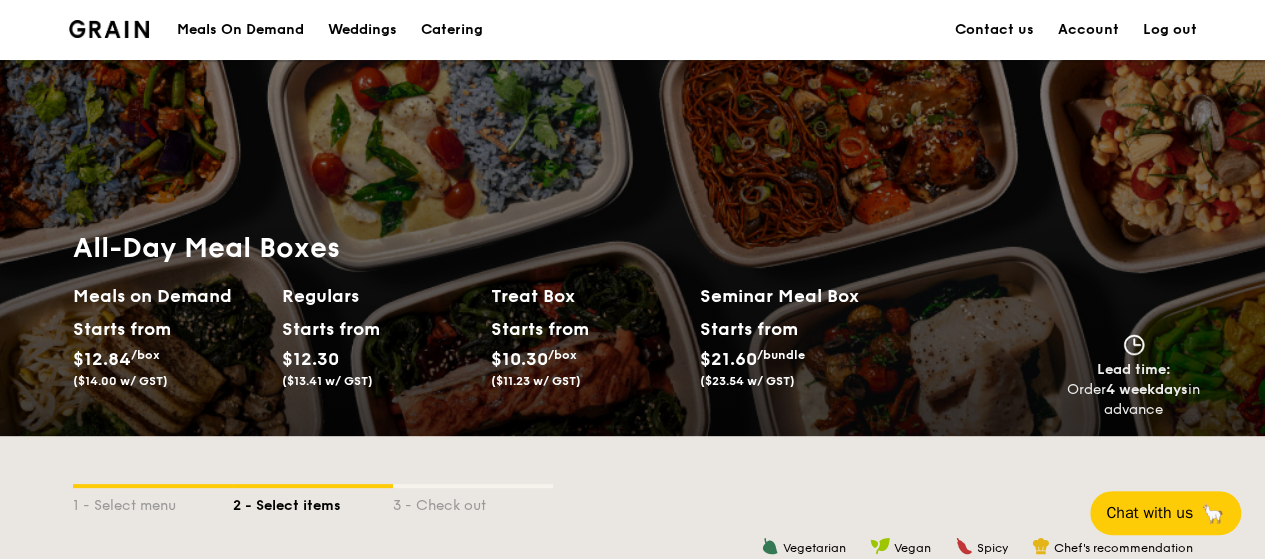 click at bounding box center (109, 29) 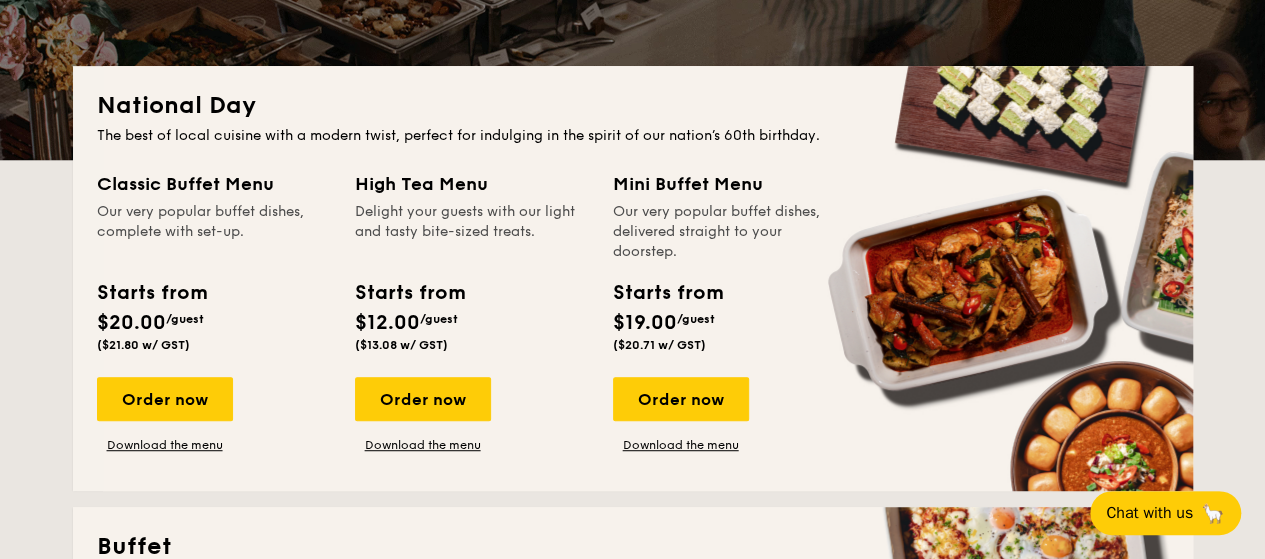 scroll, scrollTop: 400, scrollLeft: 0, axis: vertical 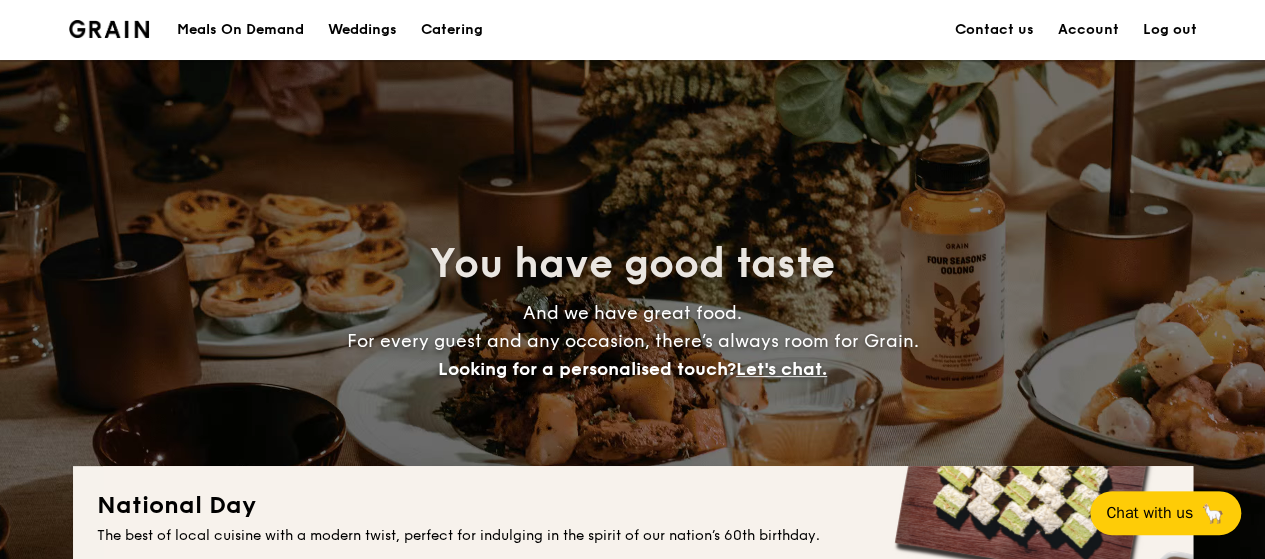 click on "Log out" at bounding box center (1170, 30) 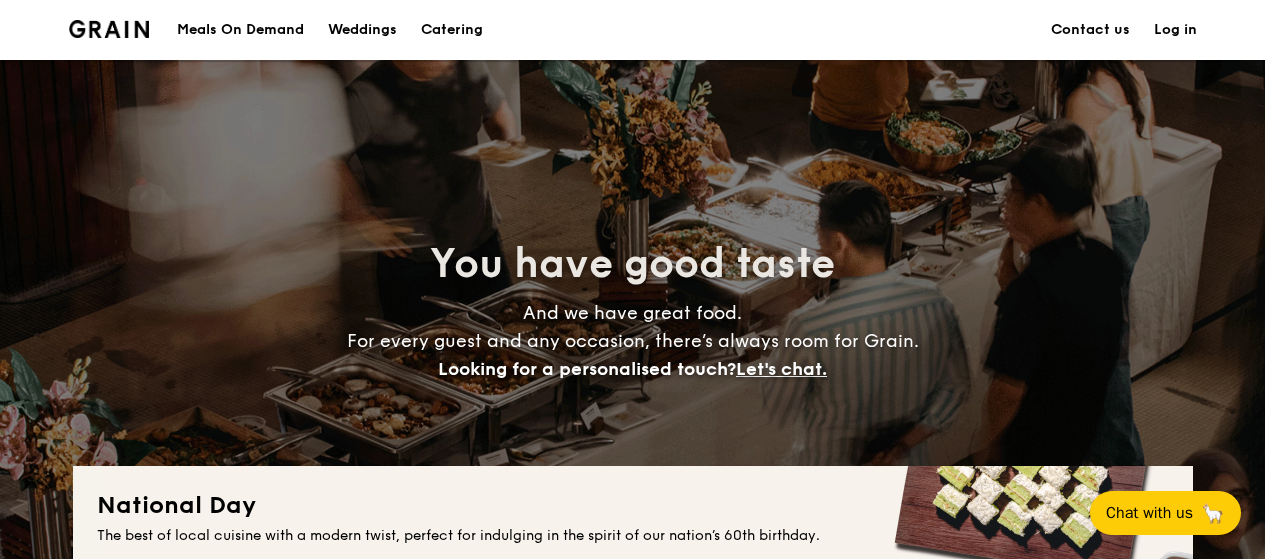 scroll, scrollTop: 0, scrollLeft: 0, axis: both 